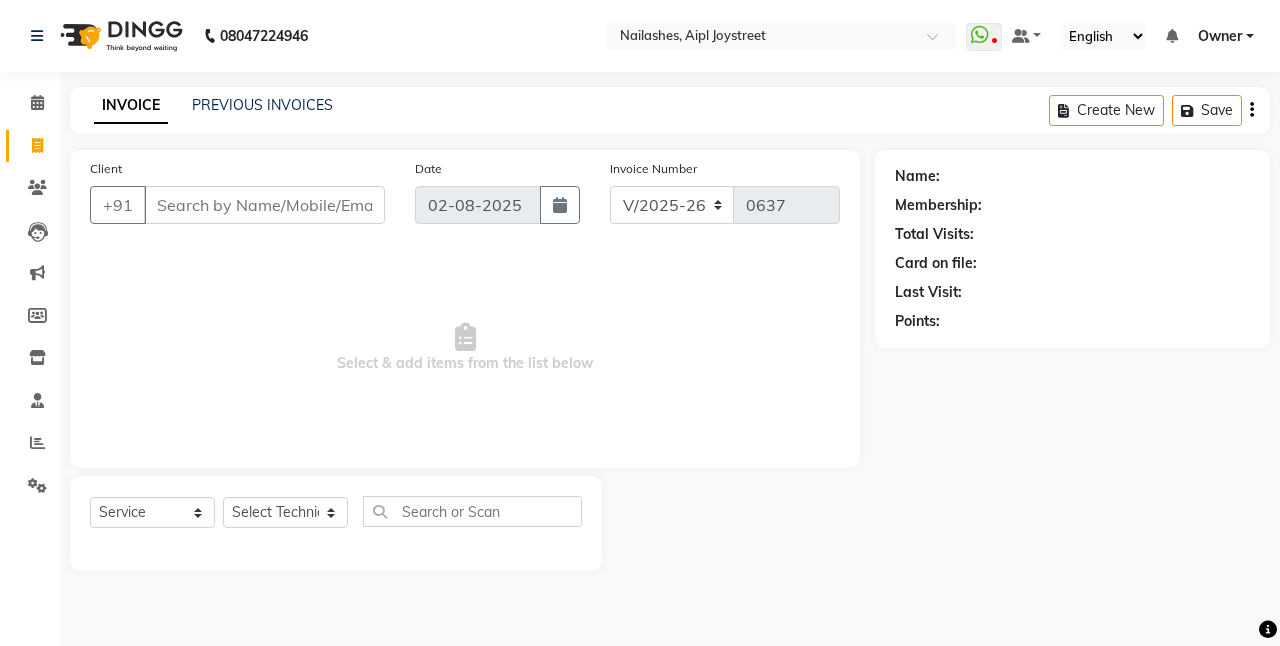 select on "5749" 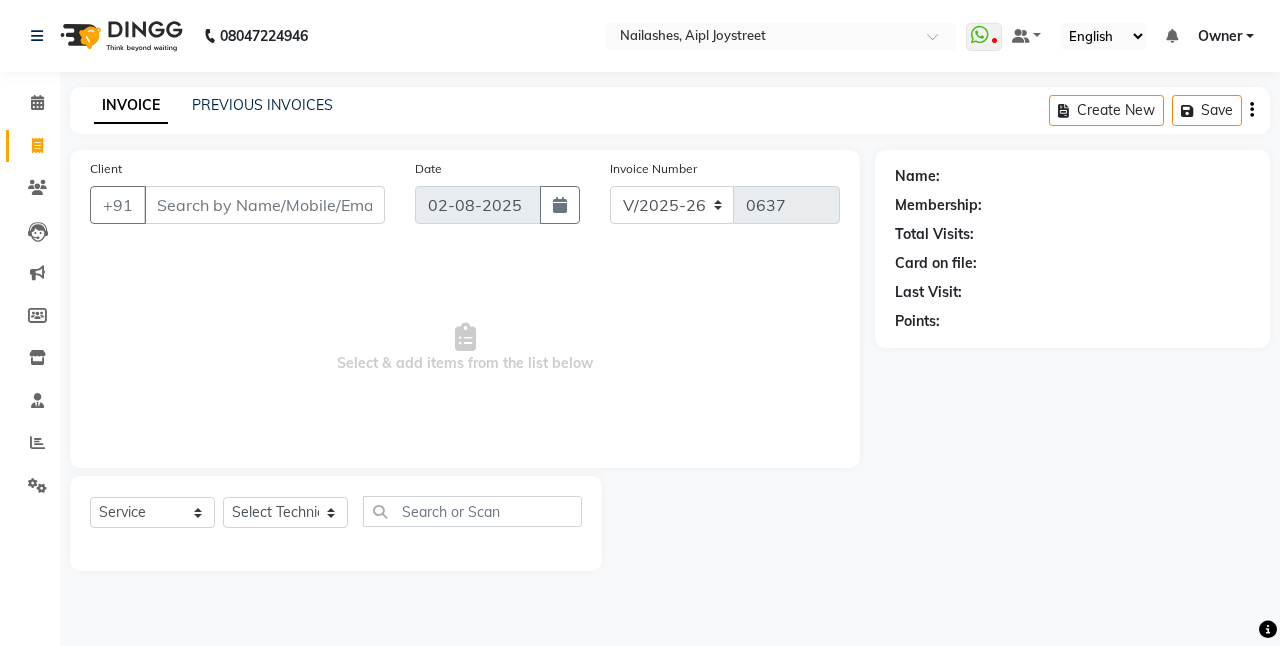 scroll, scrollTop: 0, scrollLeft: 0, axis: both 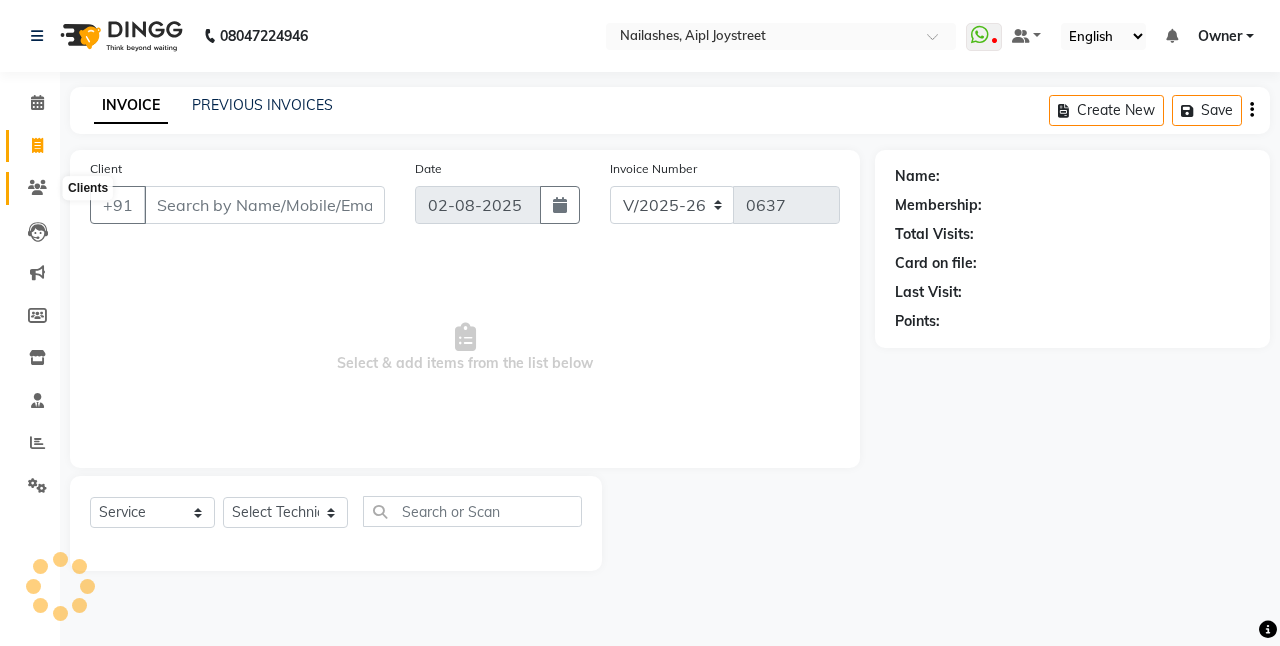 click 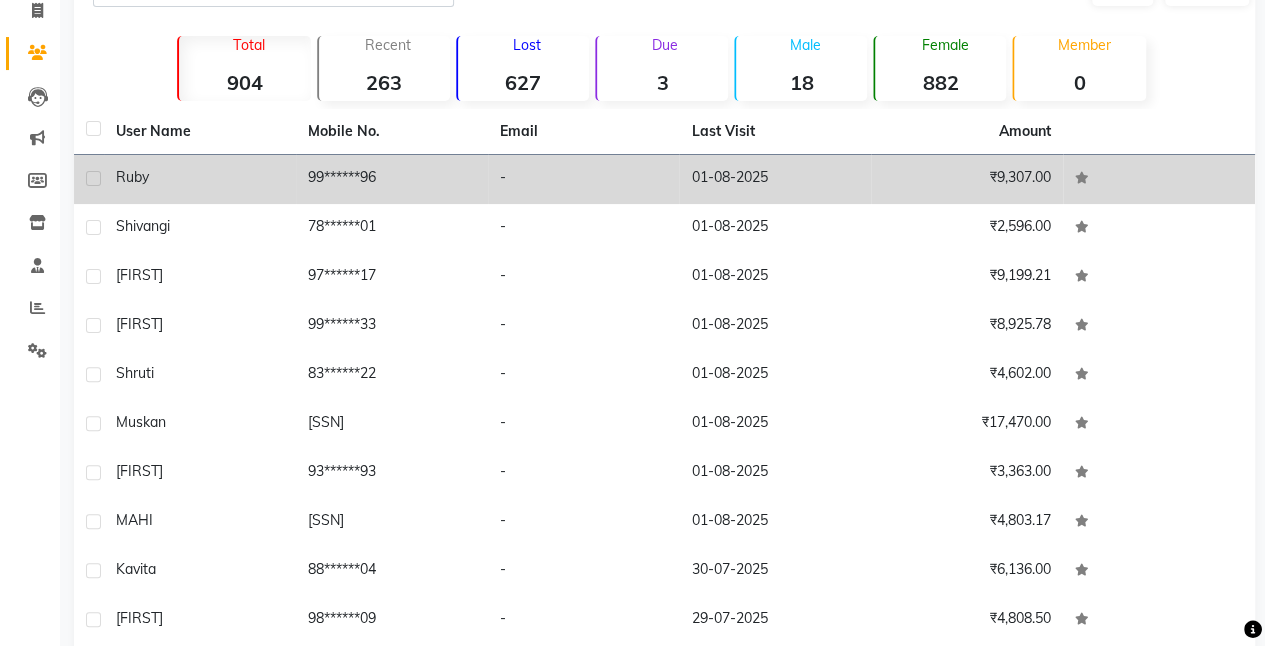 scroll, scrollTop: 0, scrollLeft: 0, axis: both 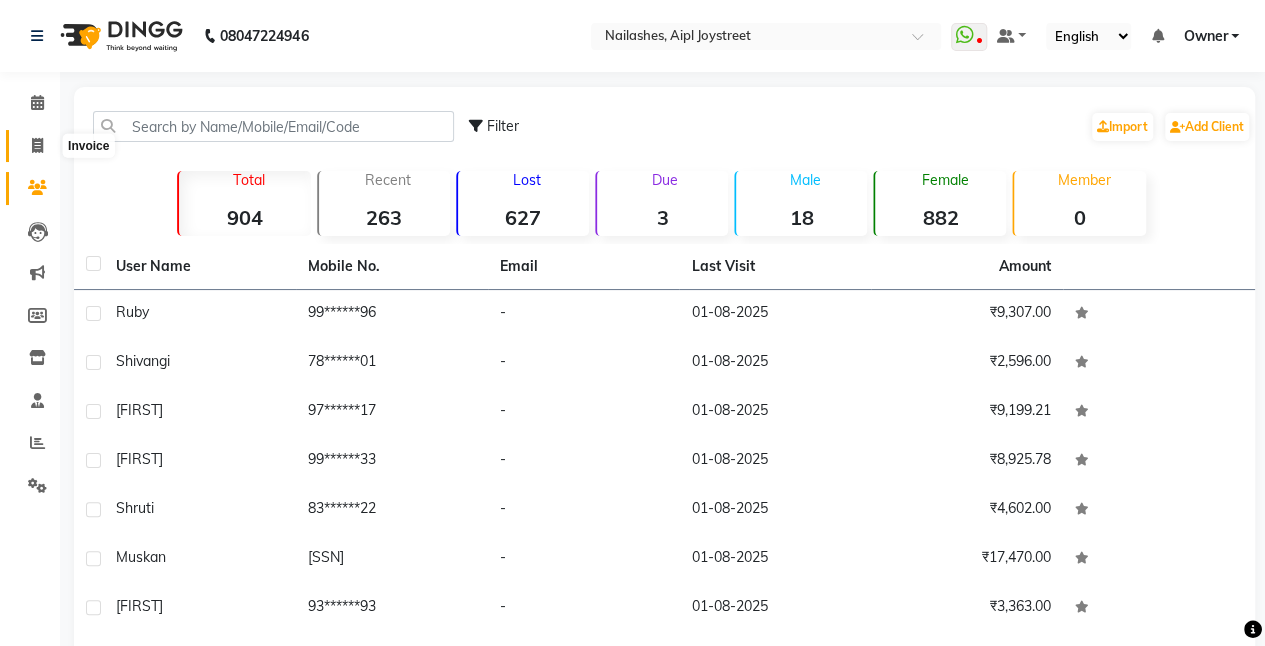 click 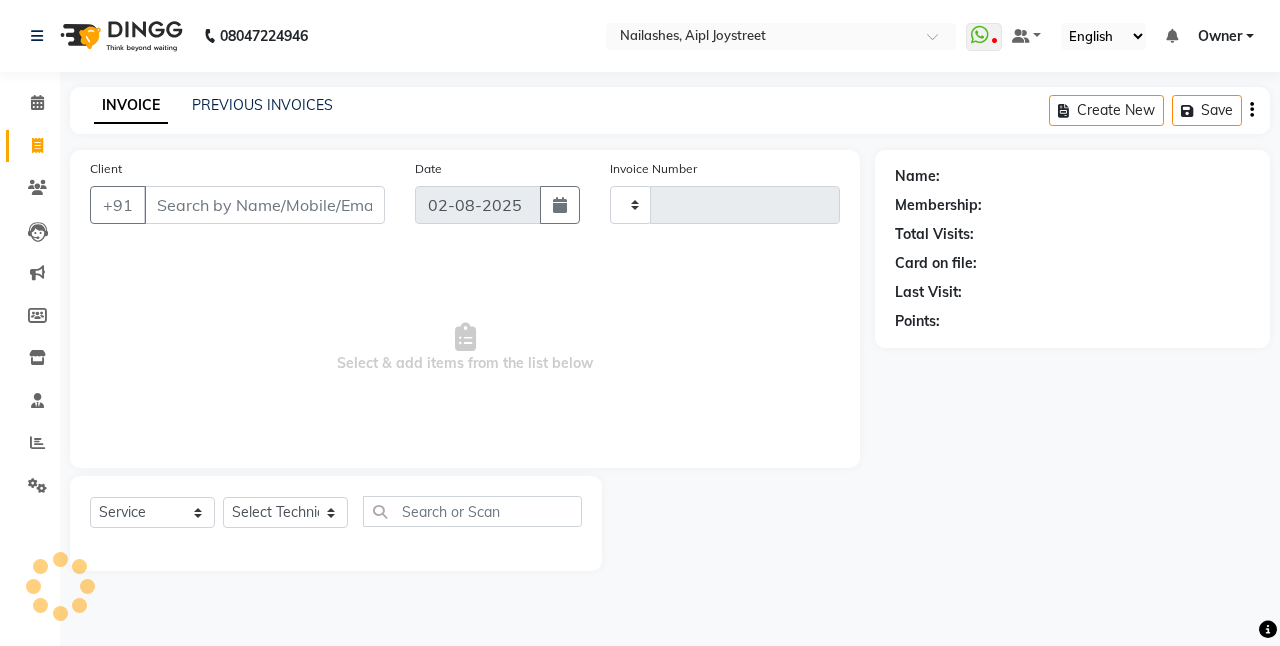 type on "0637" 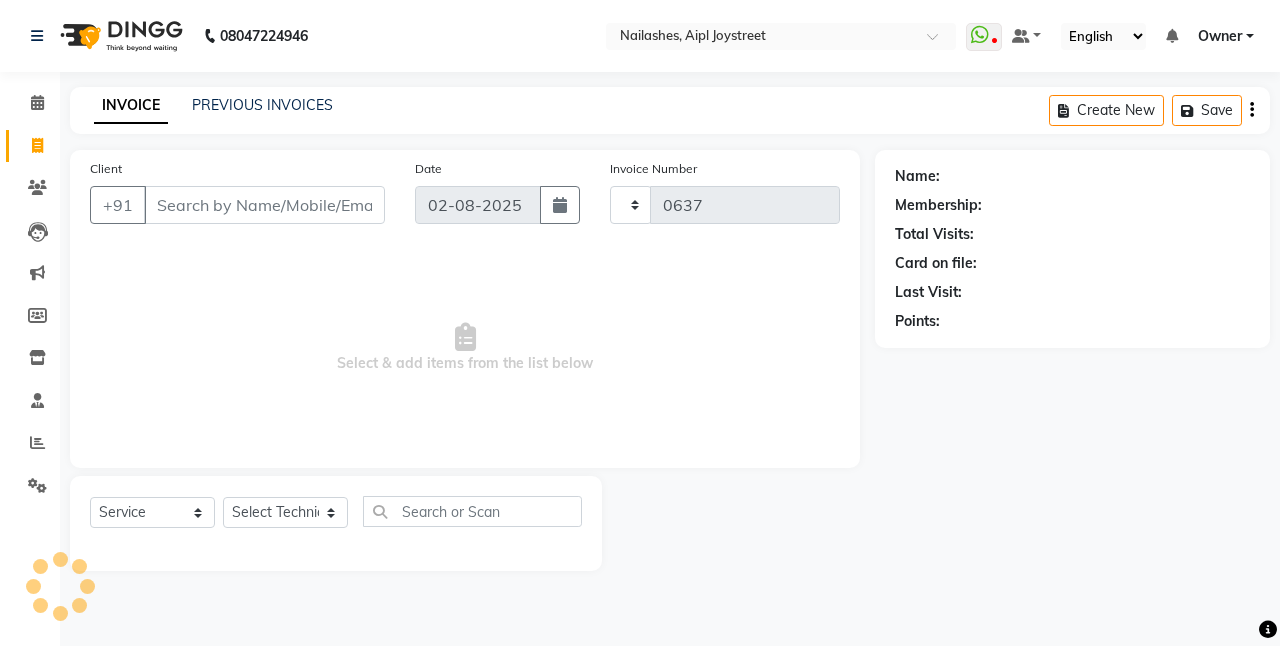 select on "5749" 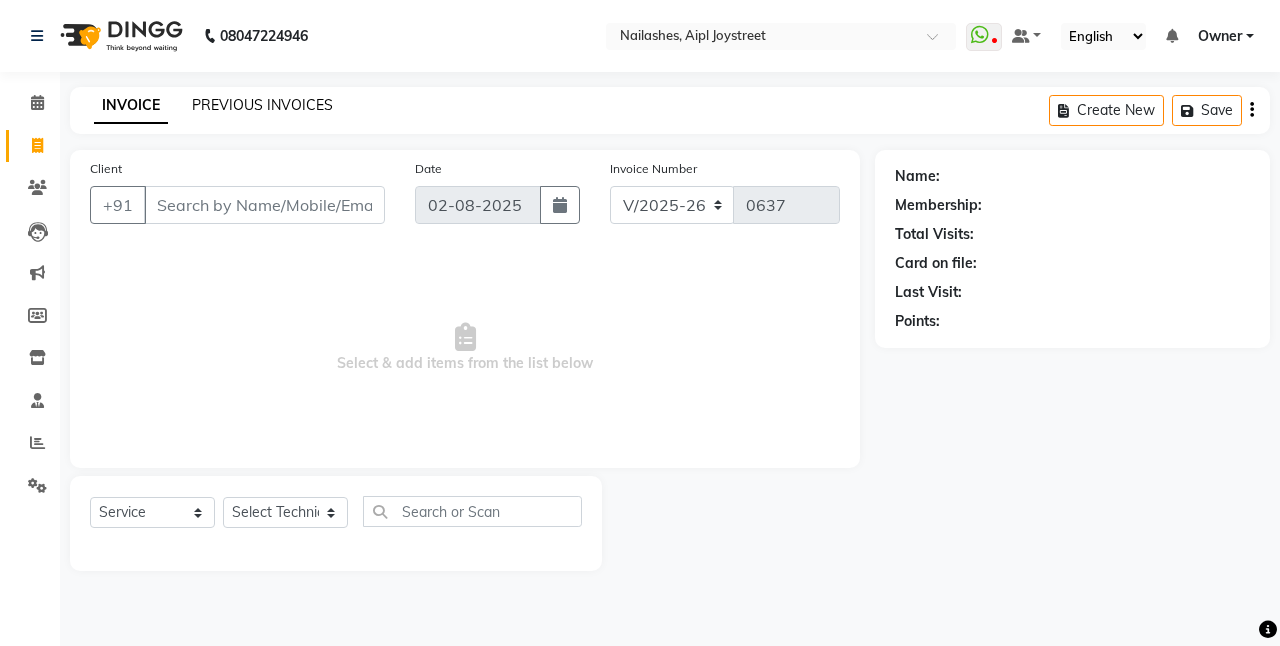 click on "PREVIOUS INVOICES" 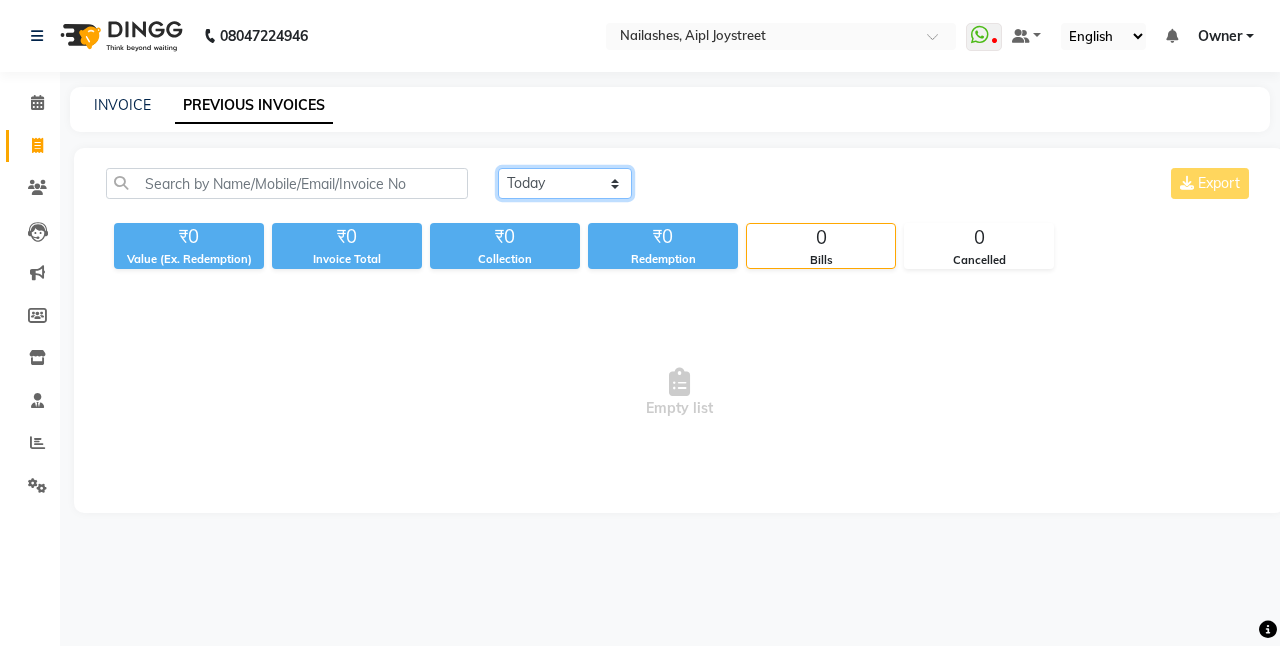click on "Today Yesterday Custom Range" 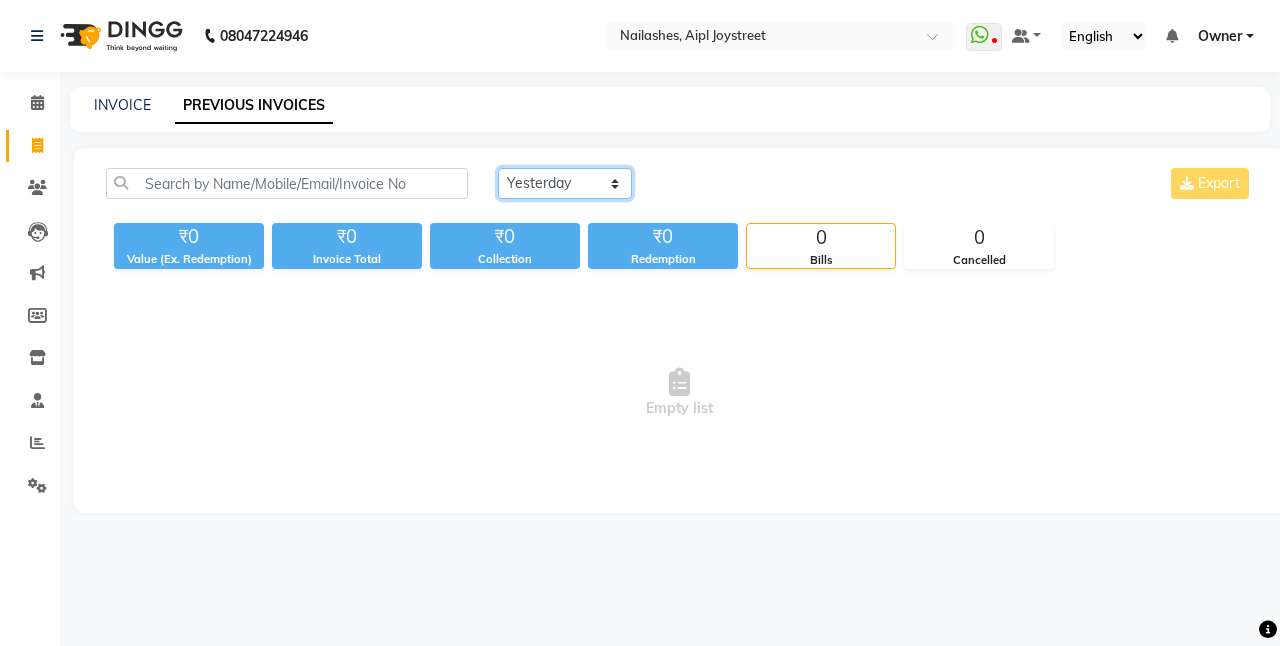 click on "Today Yesterday Custom Range" 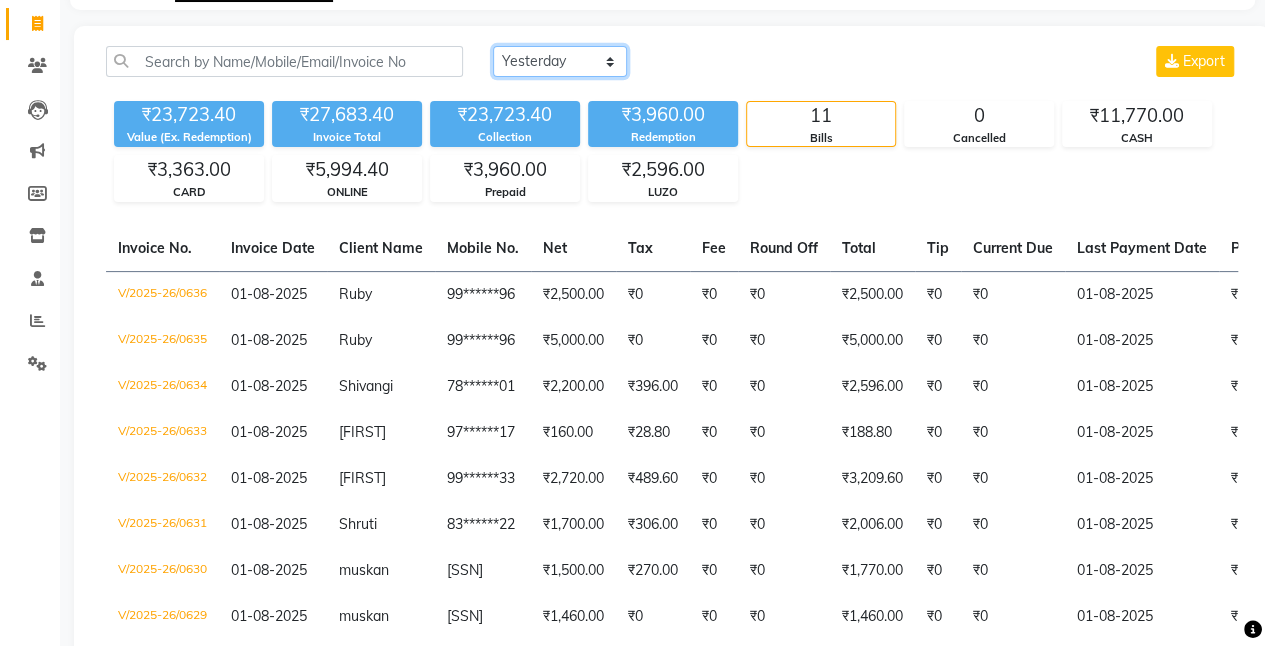 scroll, scrollTop: 121, scrollLeft: 0, axis: vertical 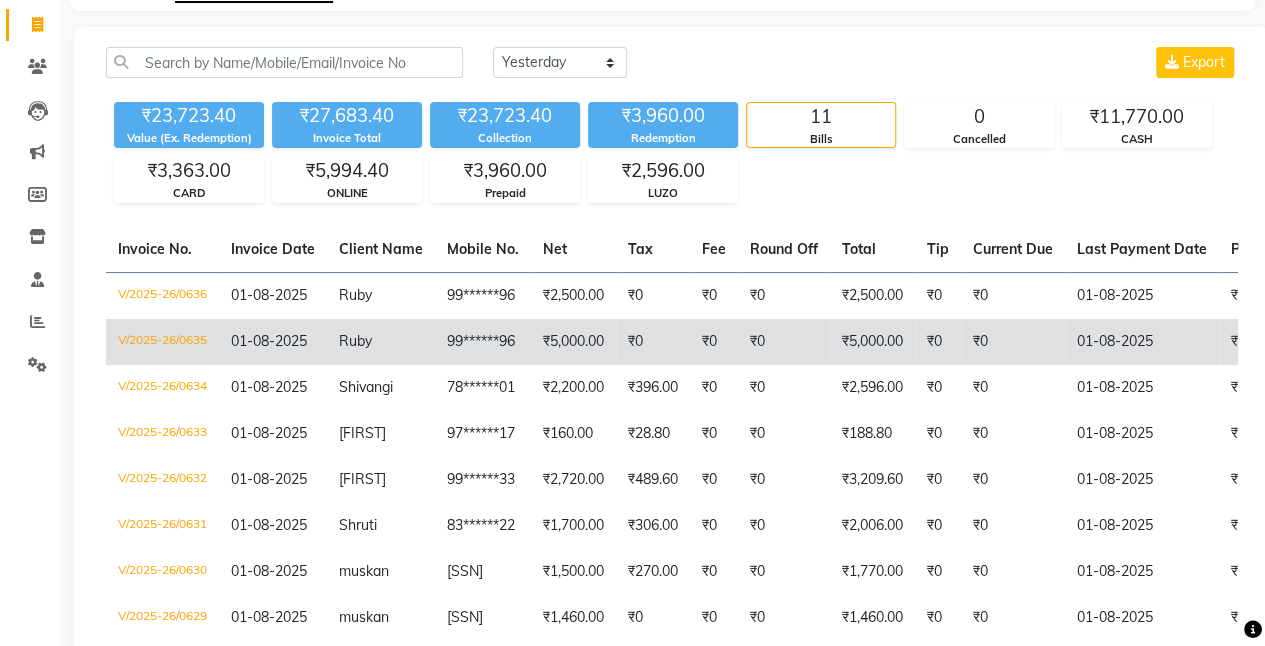click on "₹5,000.00" 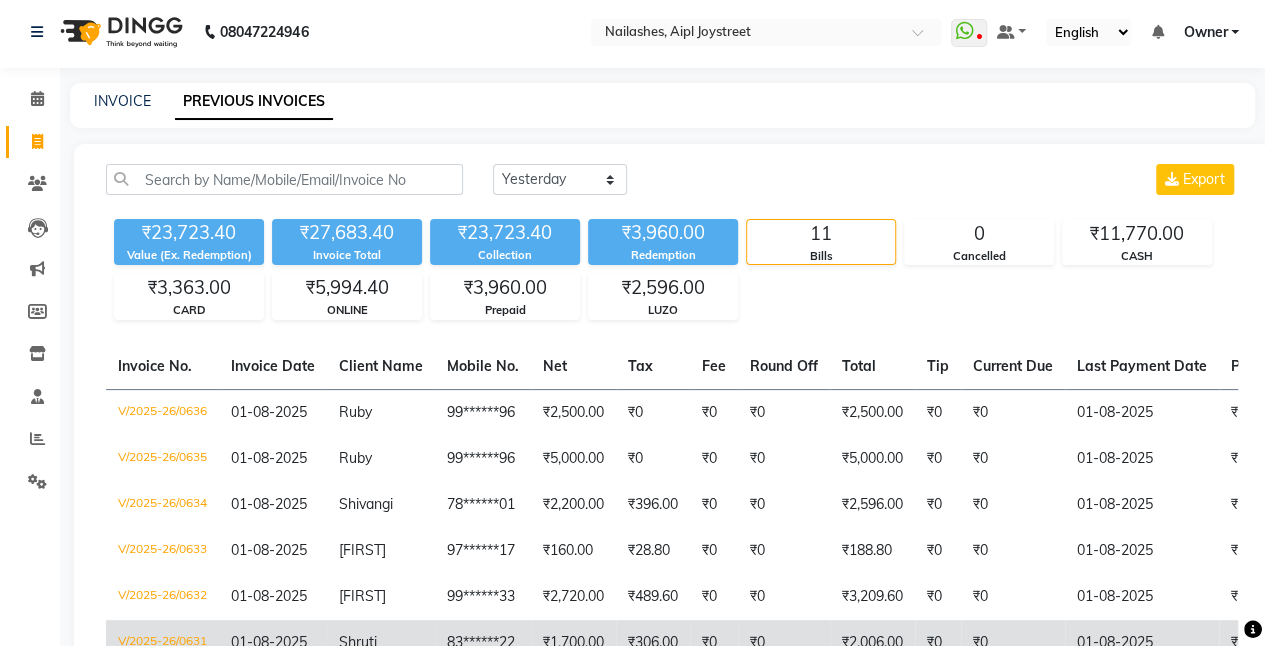 scroll, scrollTop: 1, scrollLeft: 0, axis: vertical 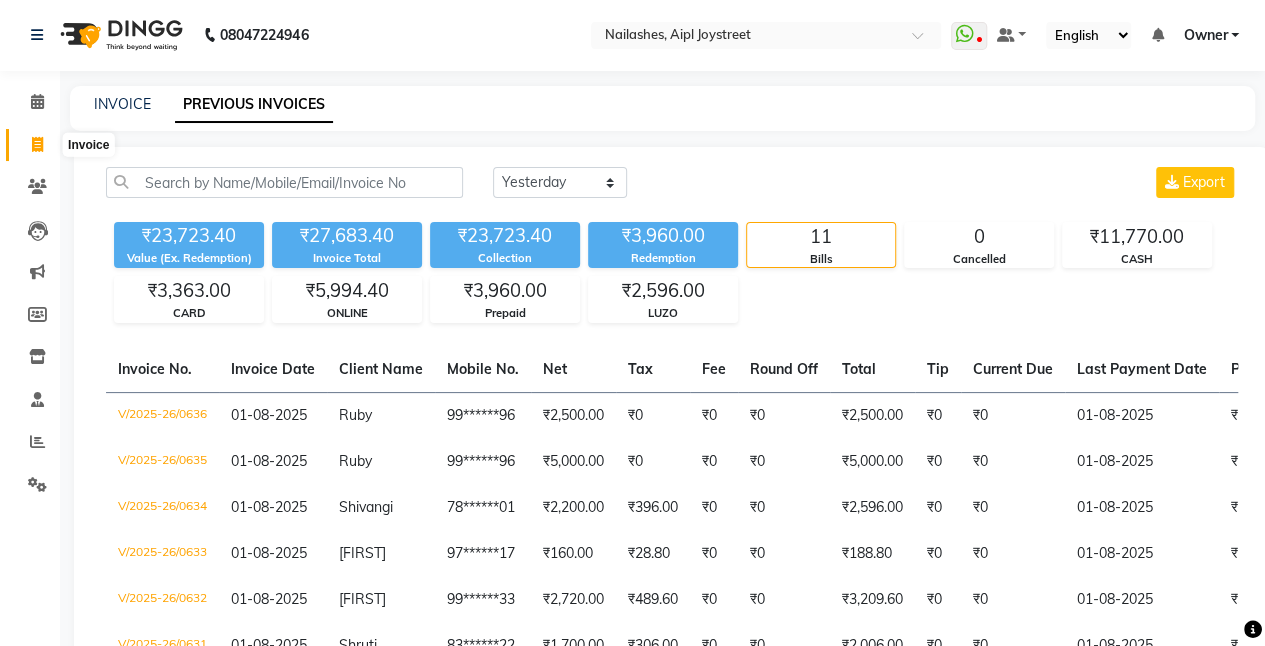 click 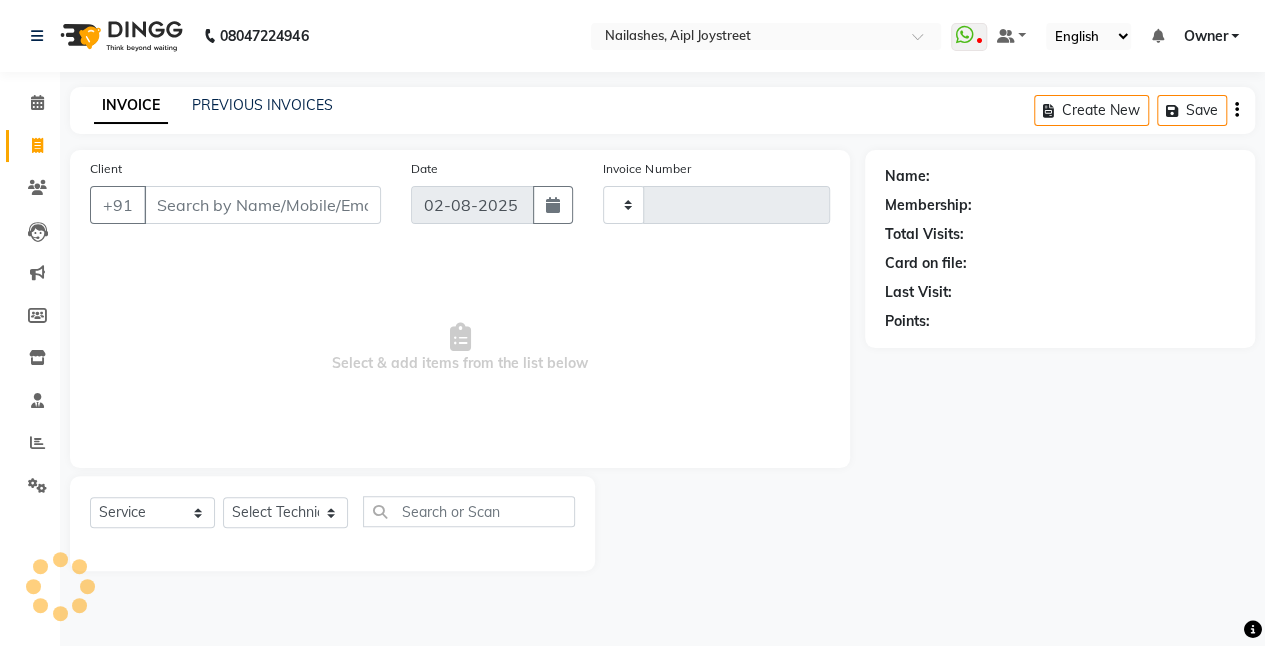 scroll, scrollTop: 0, scrollLeft: 0, axis: both 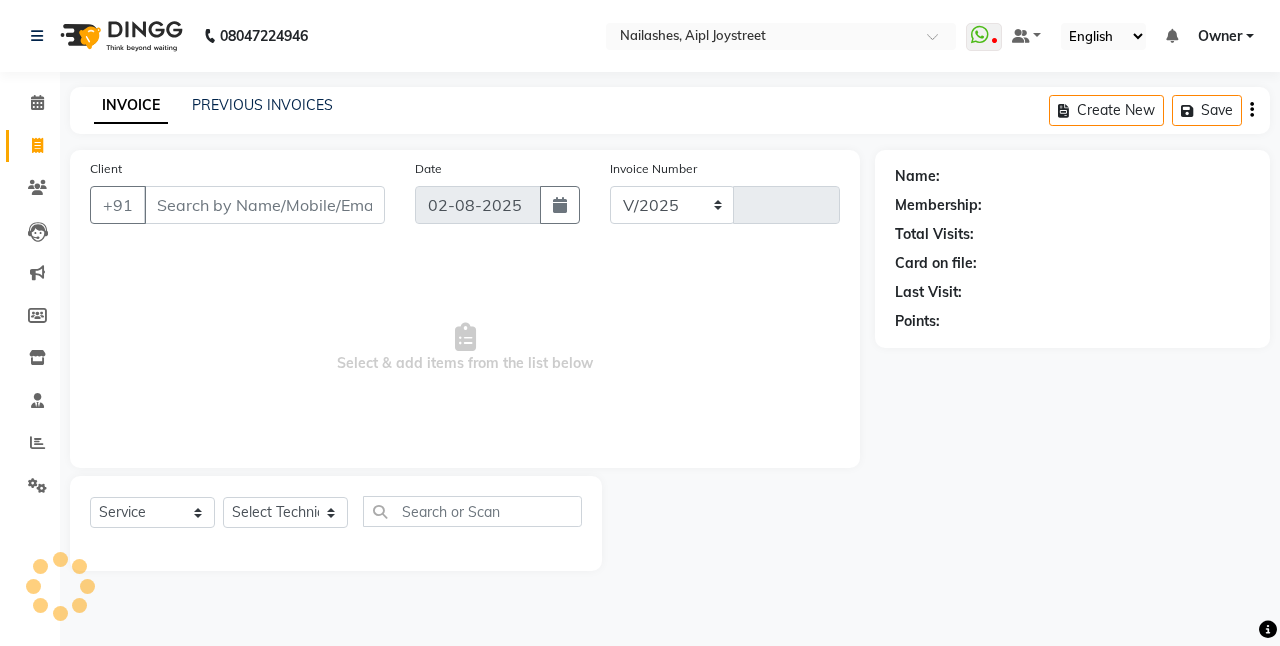 select on "5749" 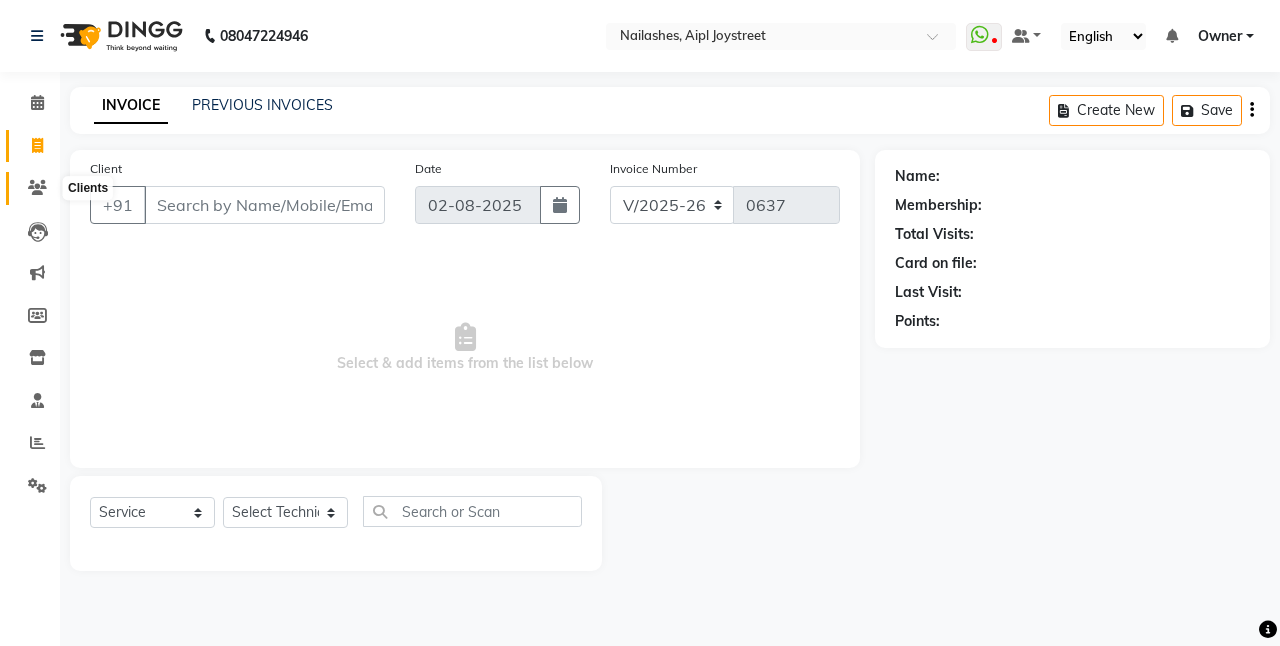 click 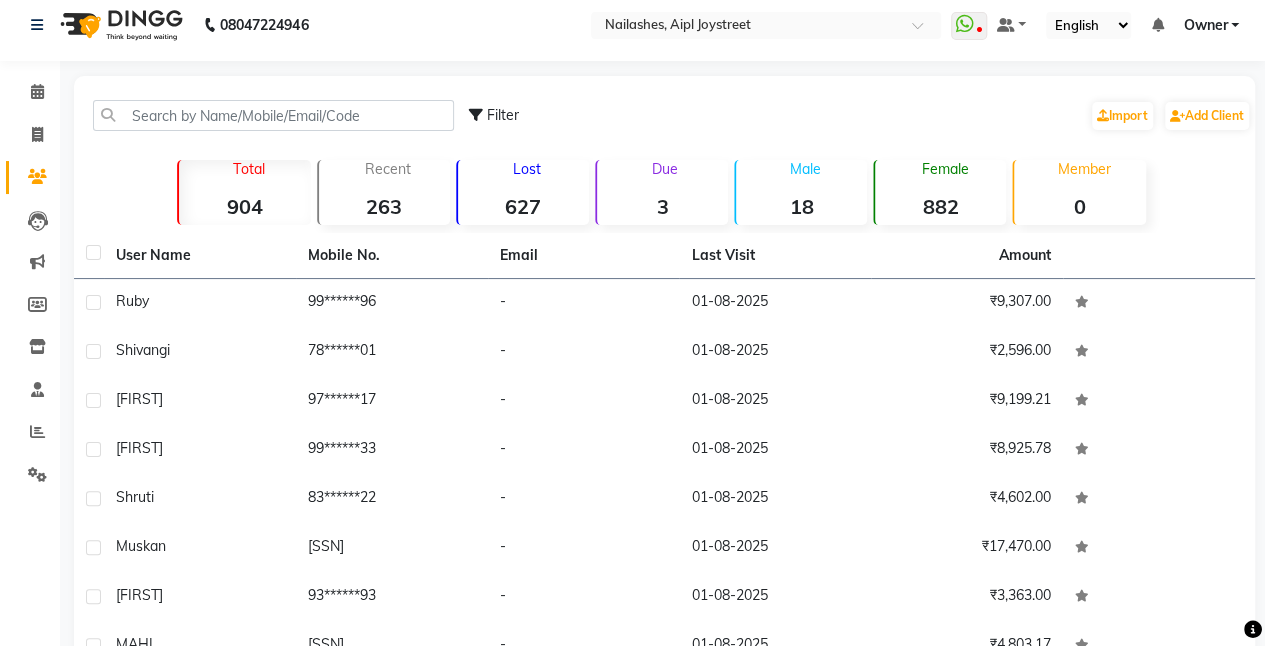 scroll, scrollTop: 7, scrollLeft: 0, axis: vertical 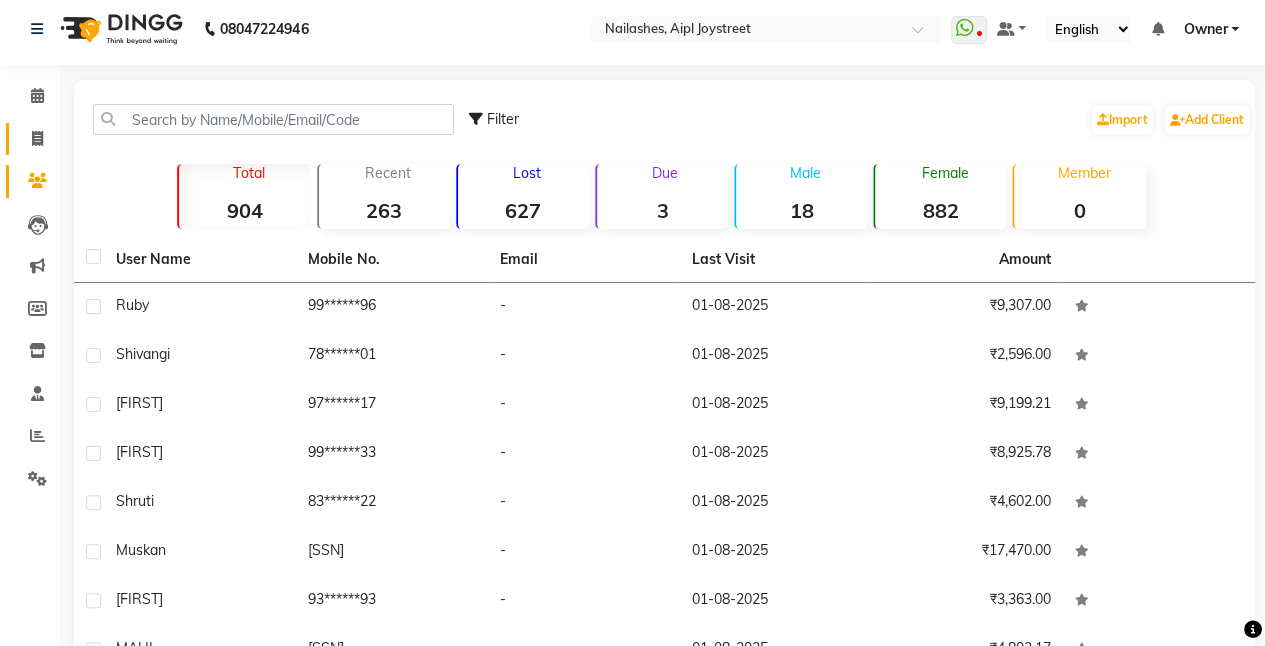 click on "Invoice" 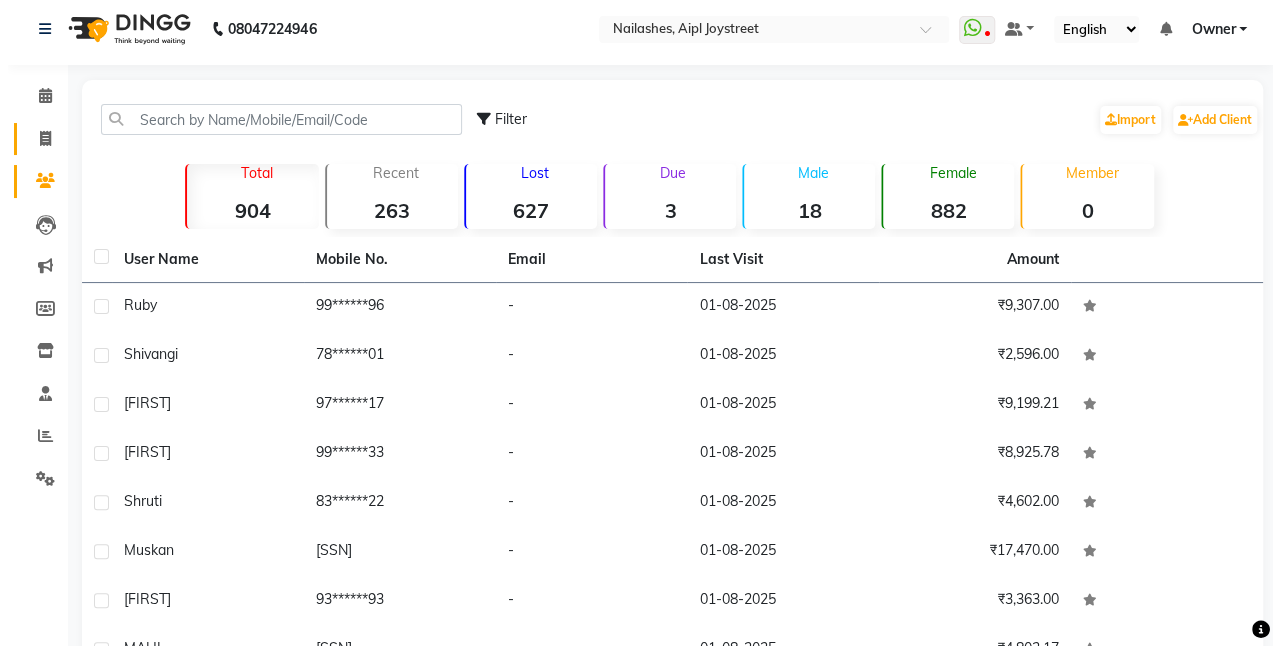 scroll, scrollTop: 0, scrollLeft: 0, axis: both 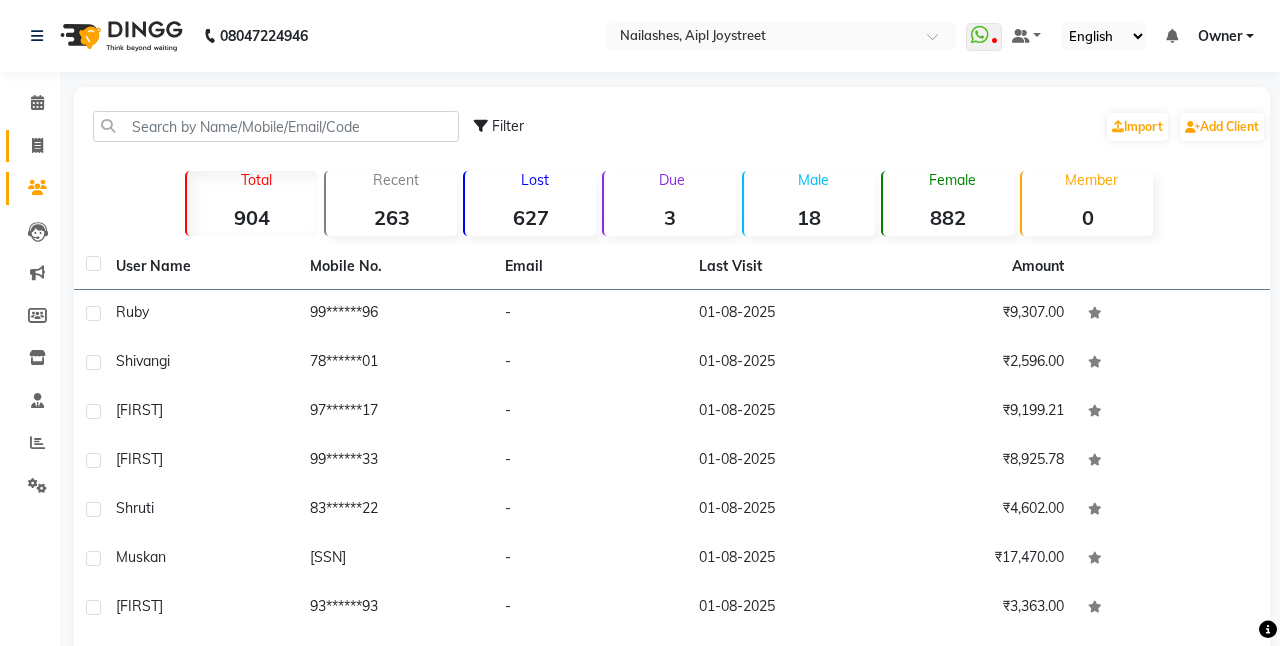 select on "5749" 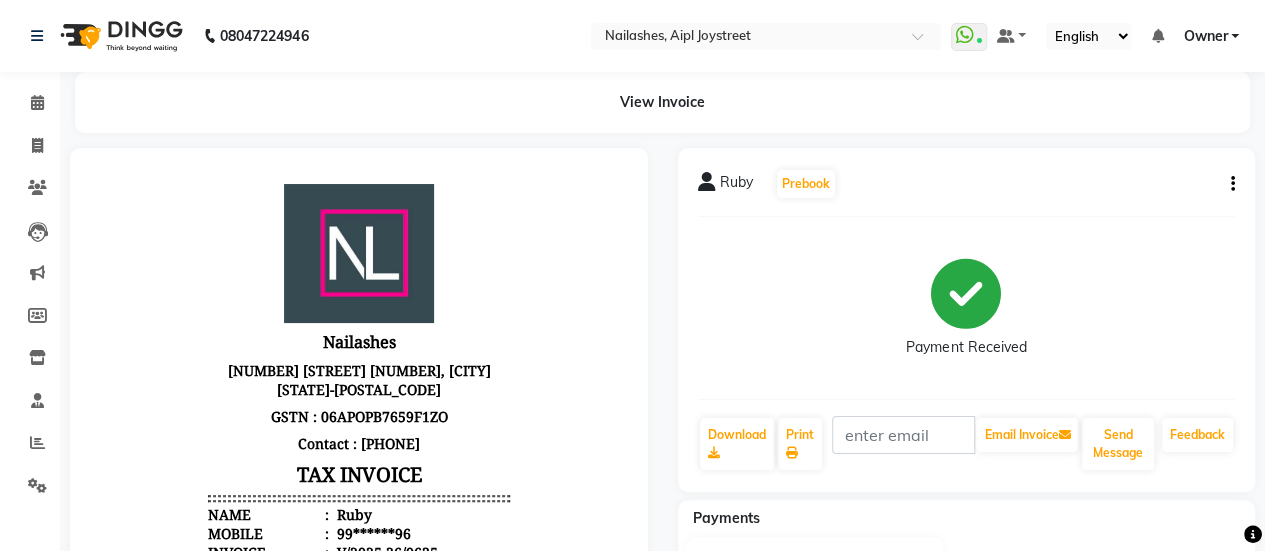 scroll, scrollTop: 0, scrollLeft: 0, axis: both 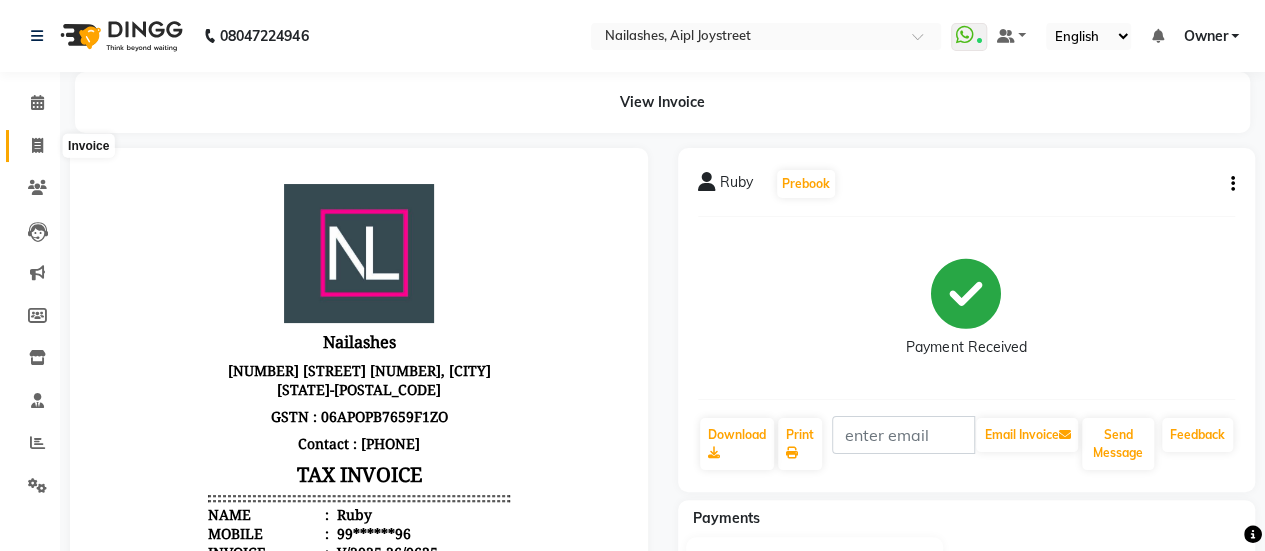 click 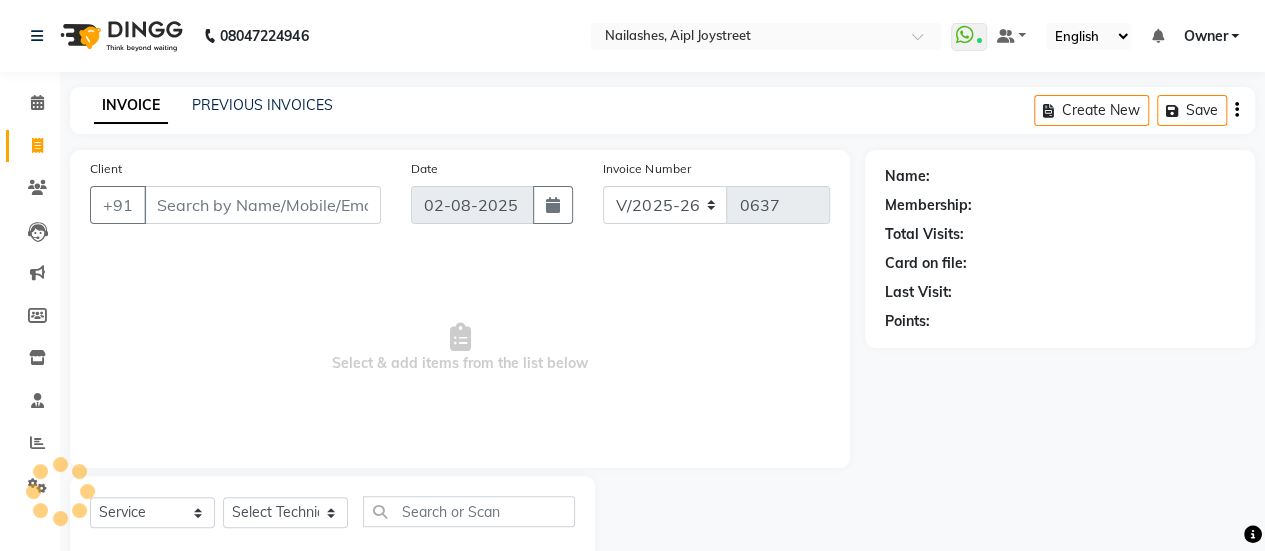 scroll, scrollTop: 49, scrollLeft: 0, axis: vertical 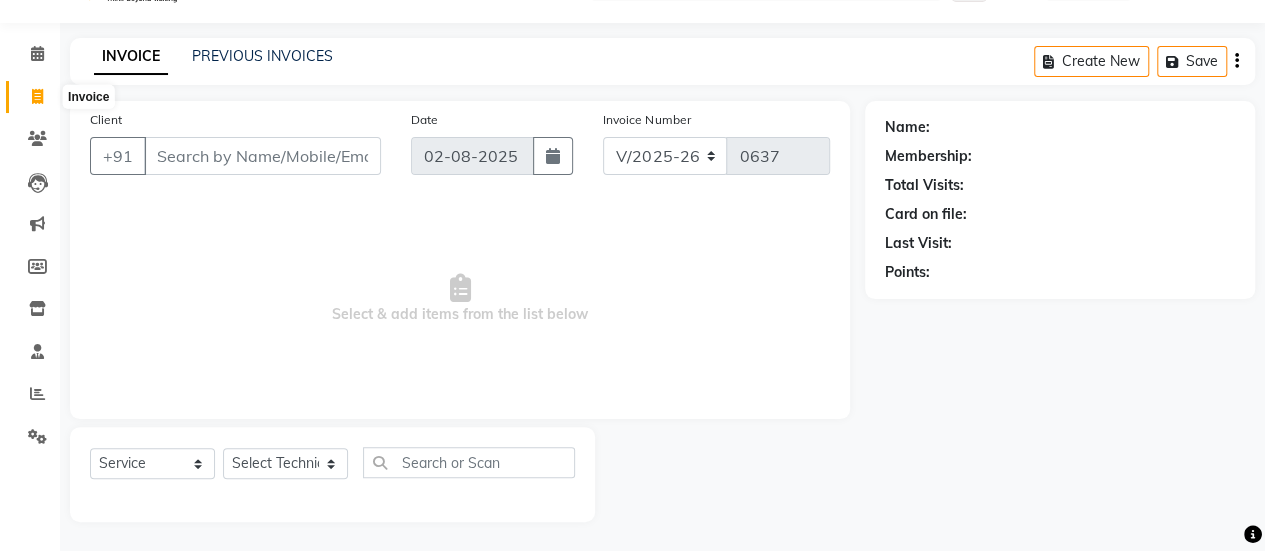 click 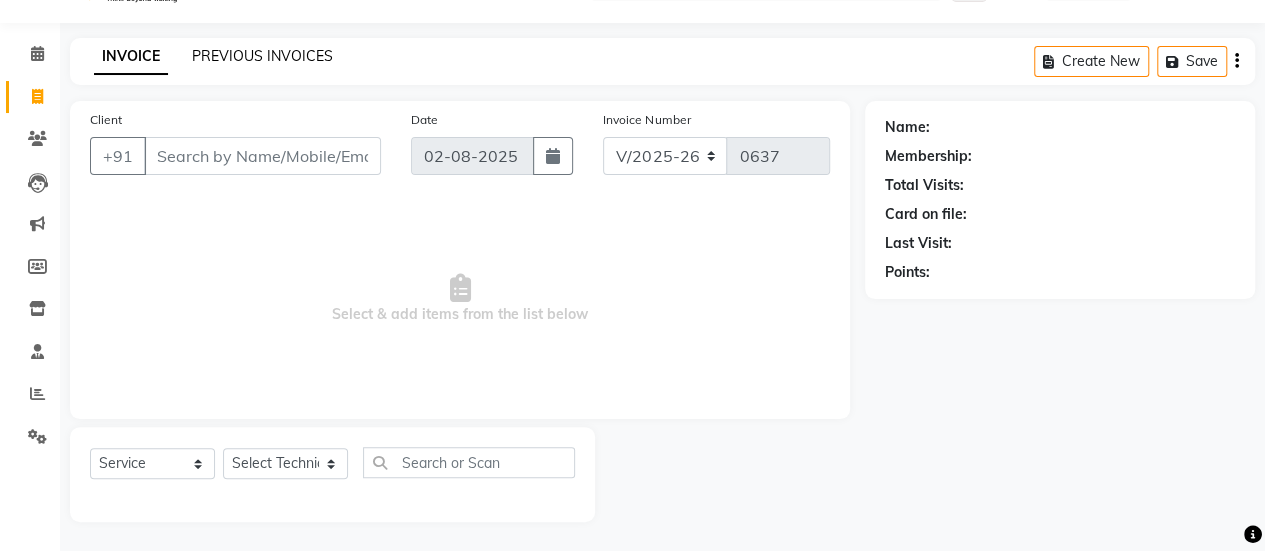 click on "PREVIOUS INVOICES" 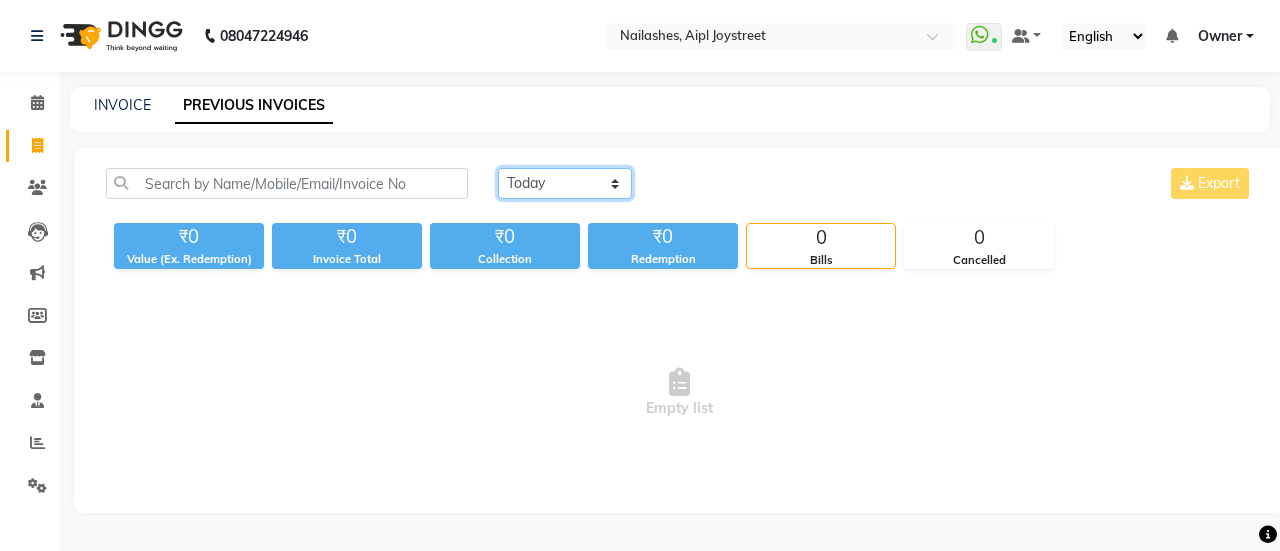 click on "Today Yesterday Custom Range" 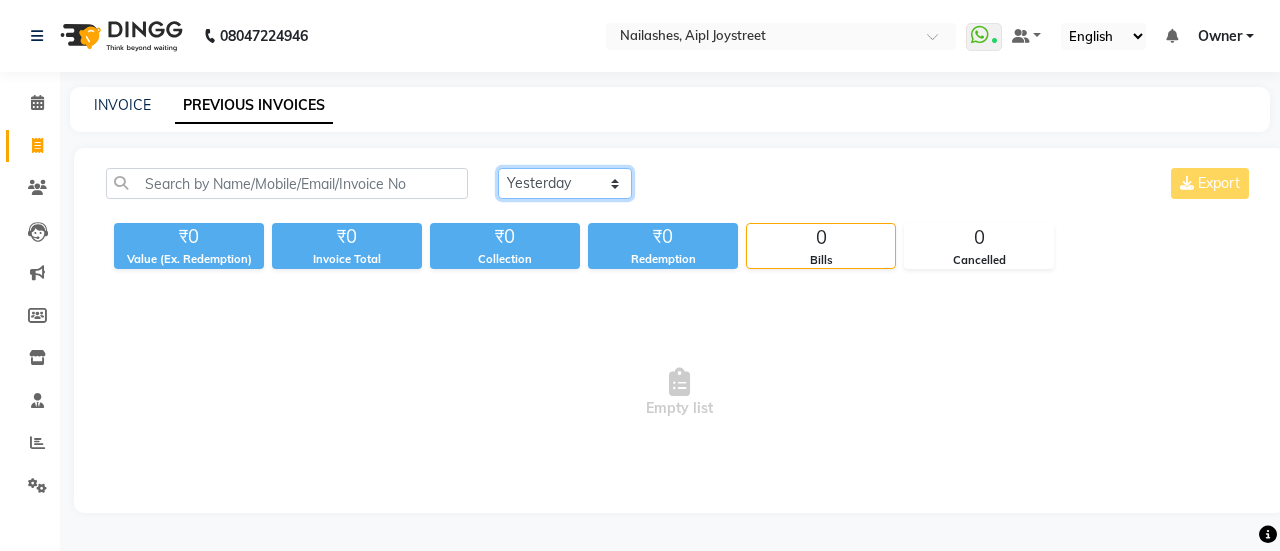 click on "Today Yesterday Custom Range" 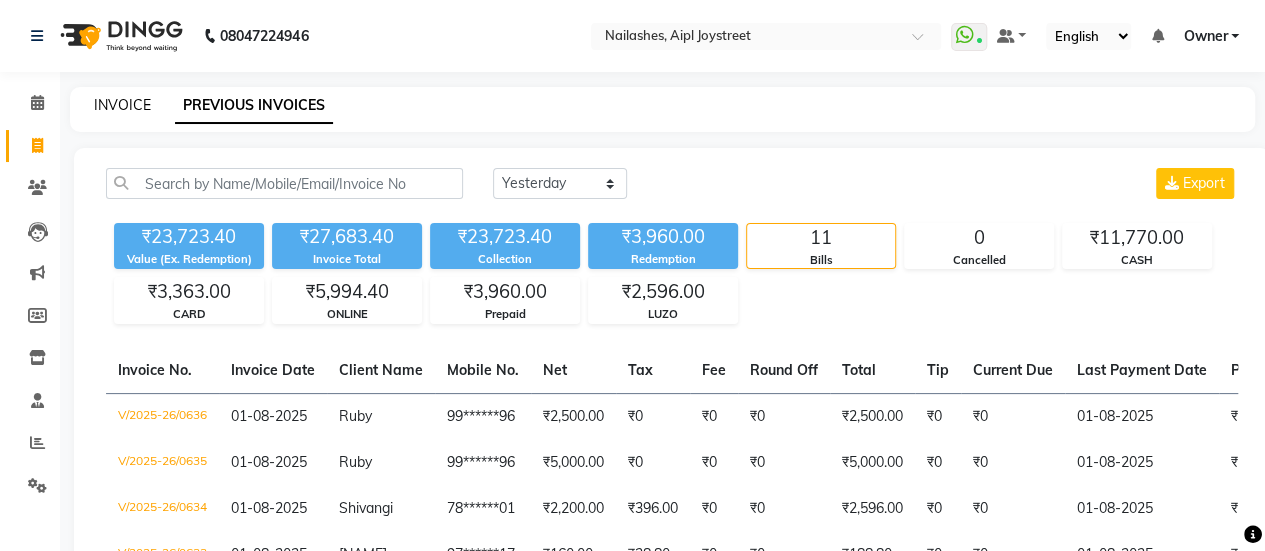 click on "INVOICE" 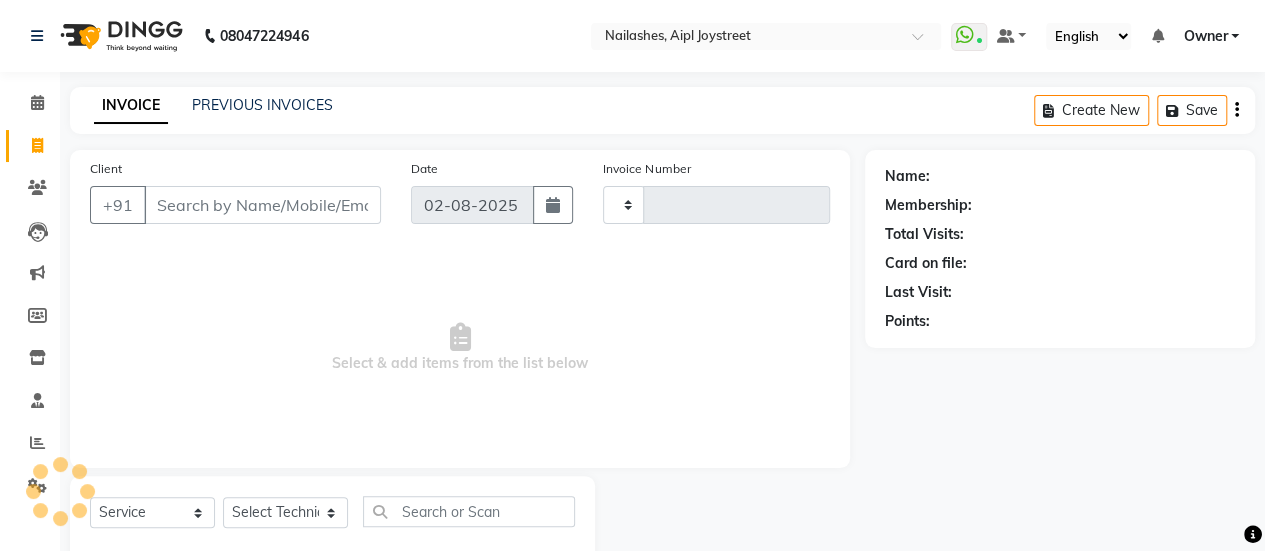 scroll, scrollTop: 49, scrollLeft: 0, axis: vertical 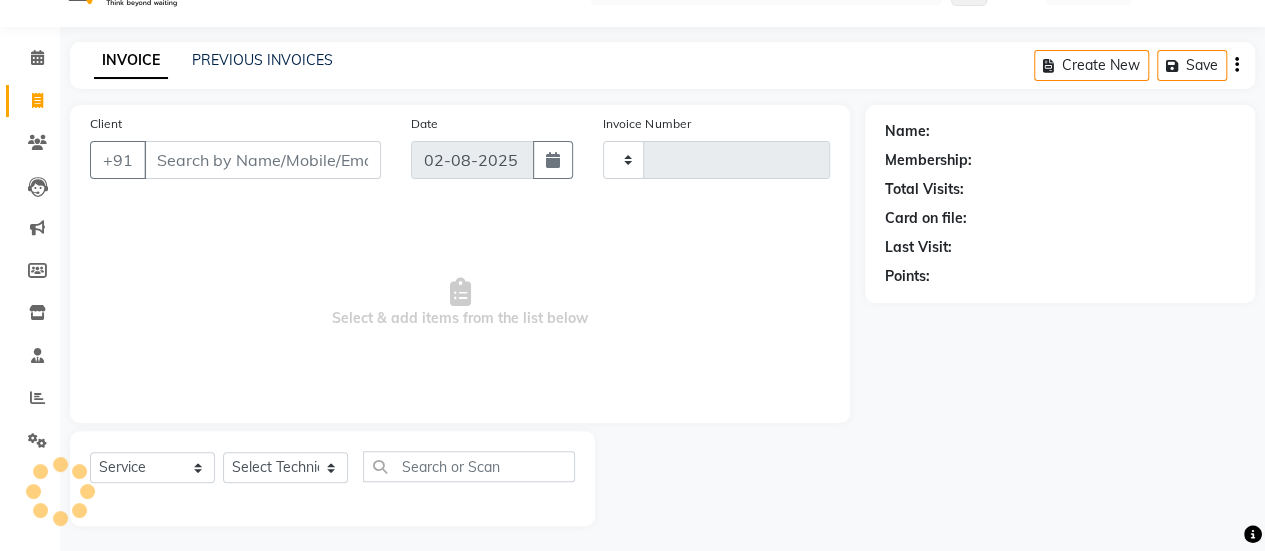 type on "0637" 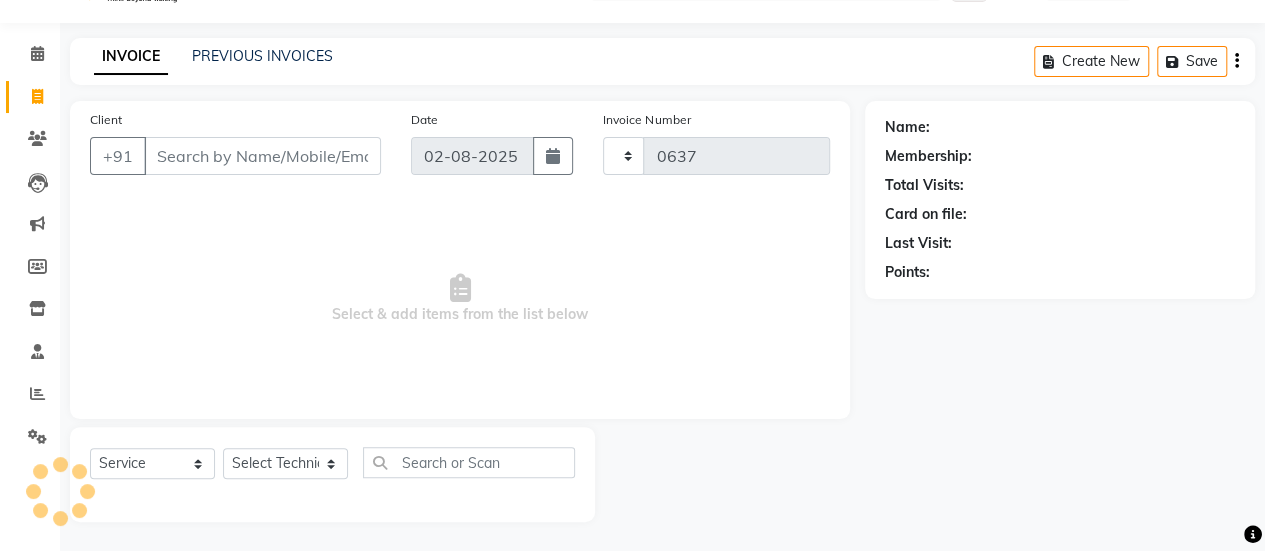 select on "5749" 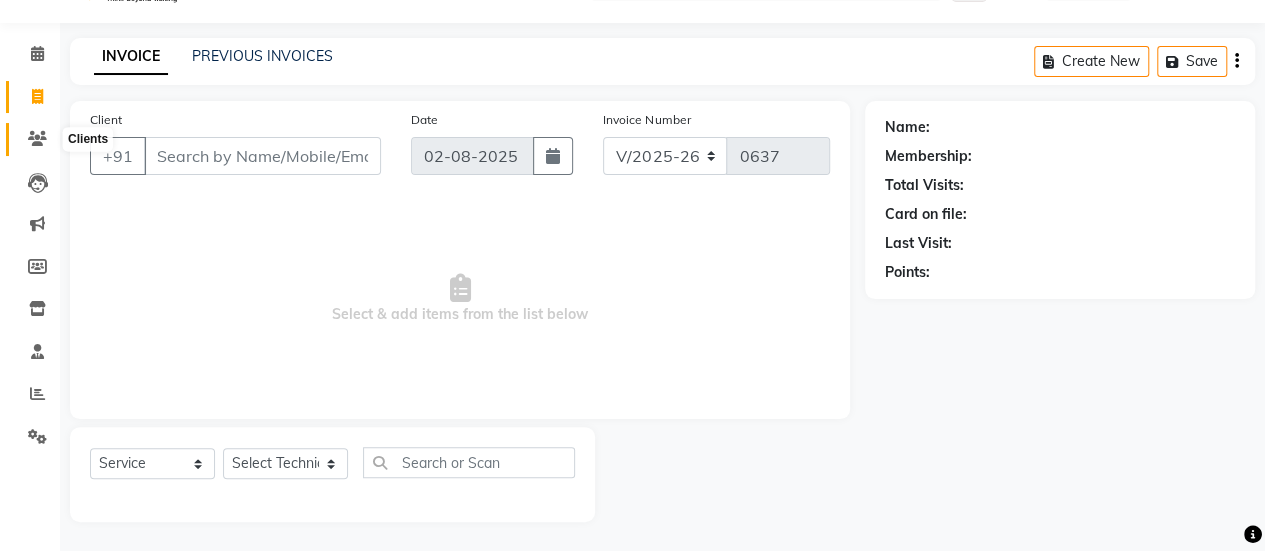 click 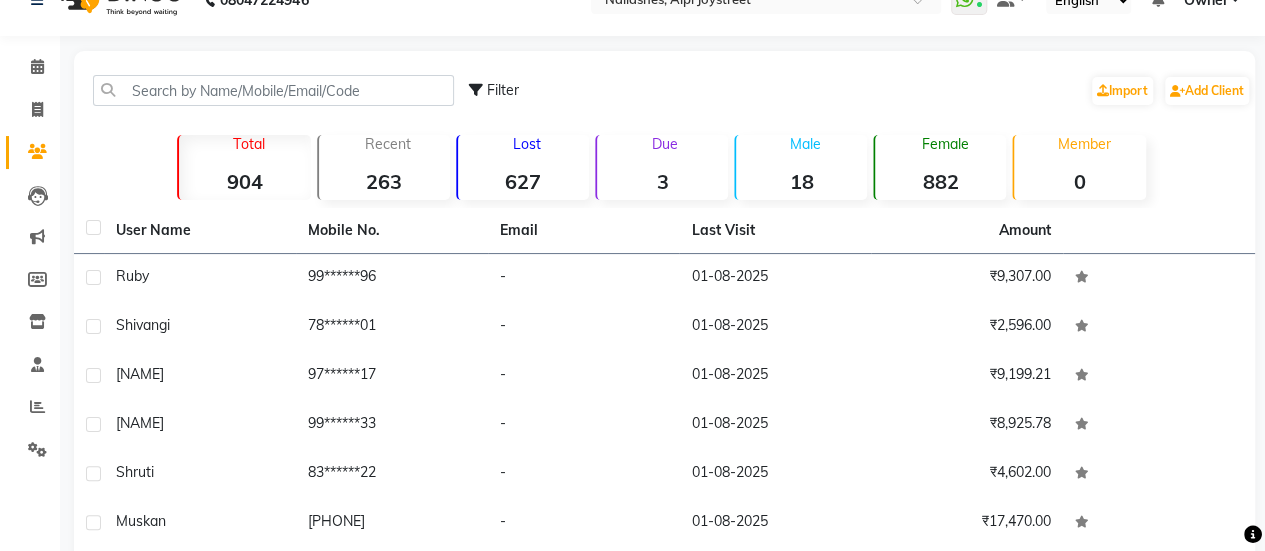 scroll, scrollTop: 30, scrollLeft: 0, axis: vertical 